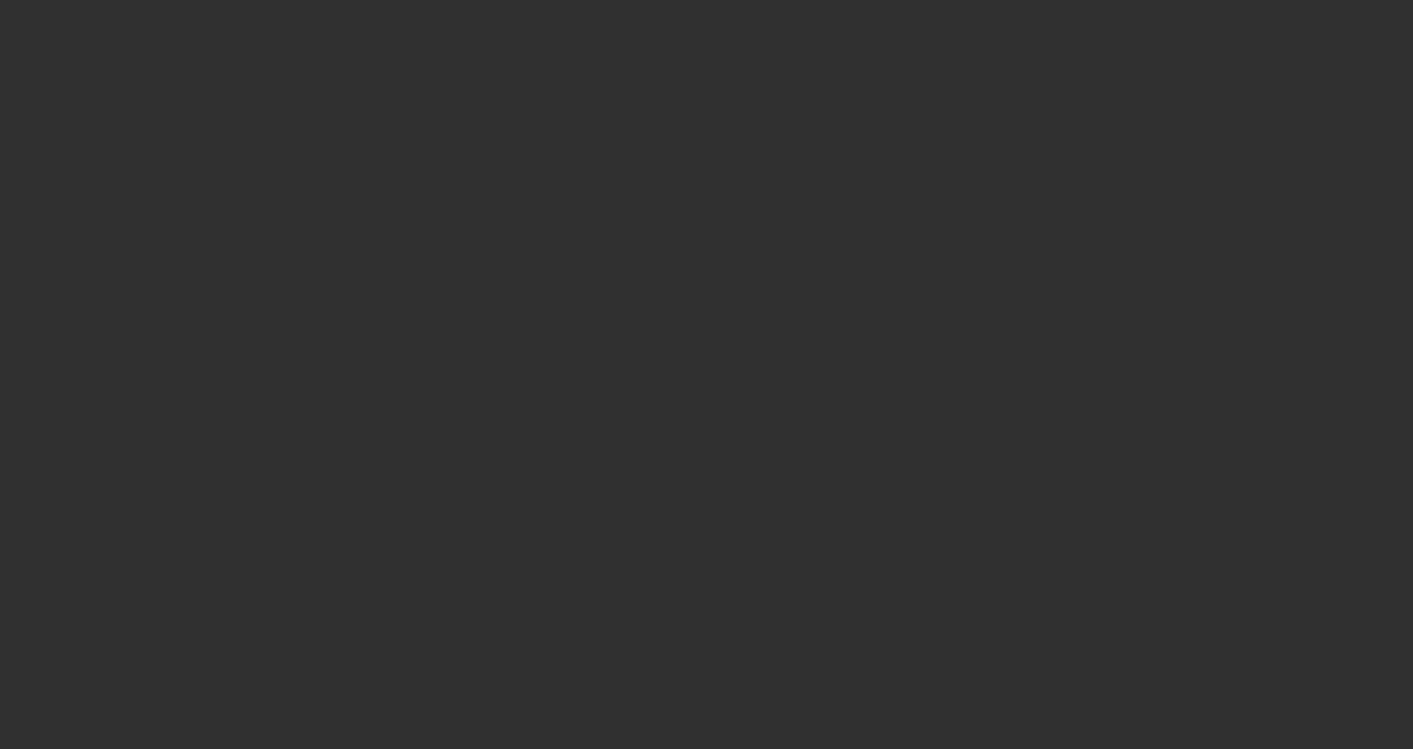 scroll, scrollTop: 0, scrollLeft: 0, axis: both 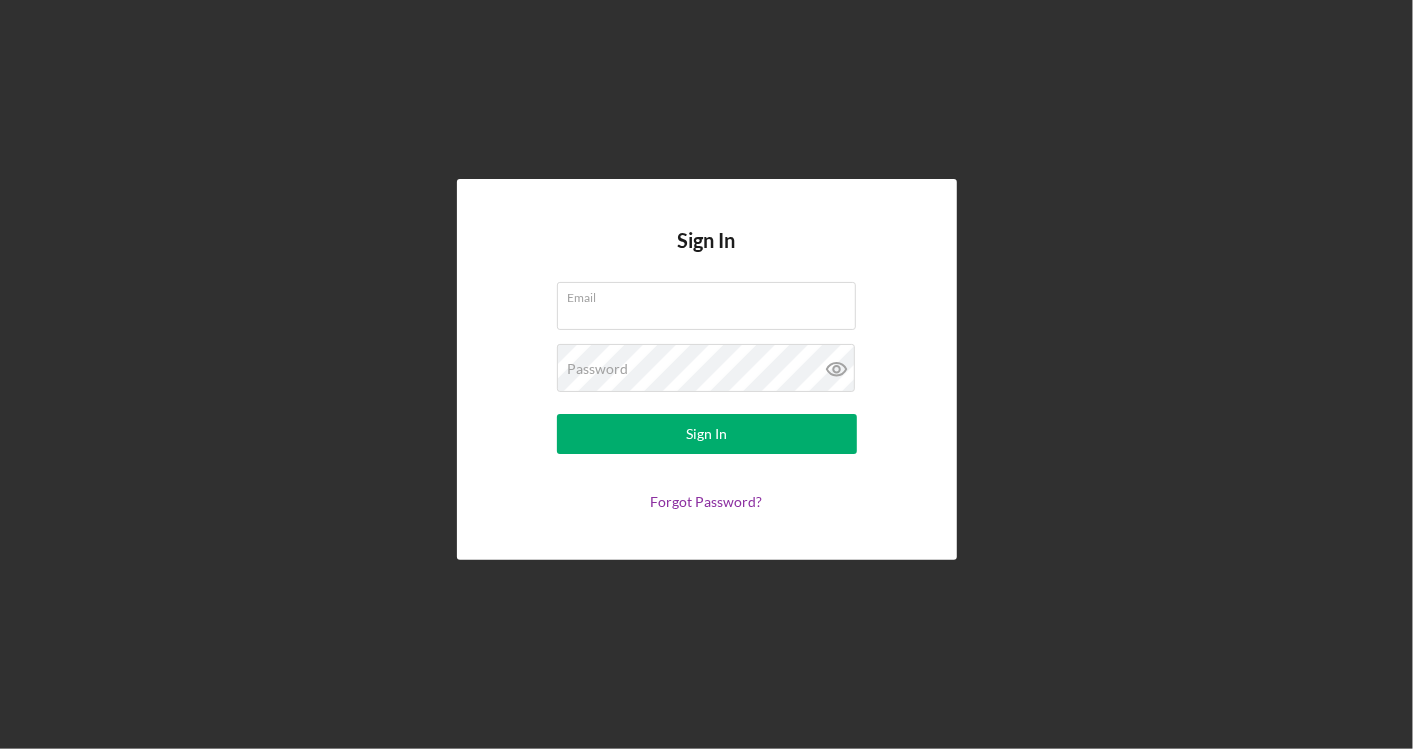 type on "tanner@tmccommunitycapital.org" 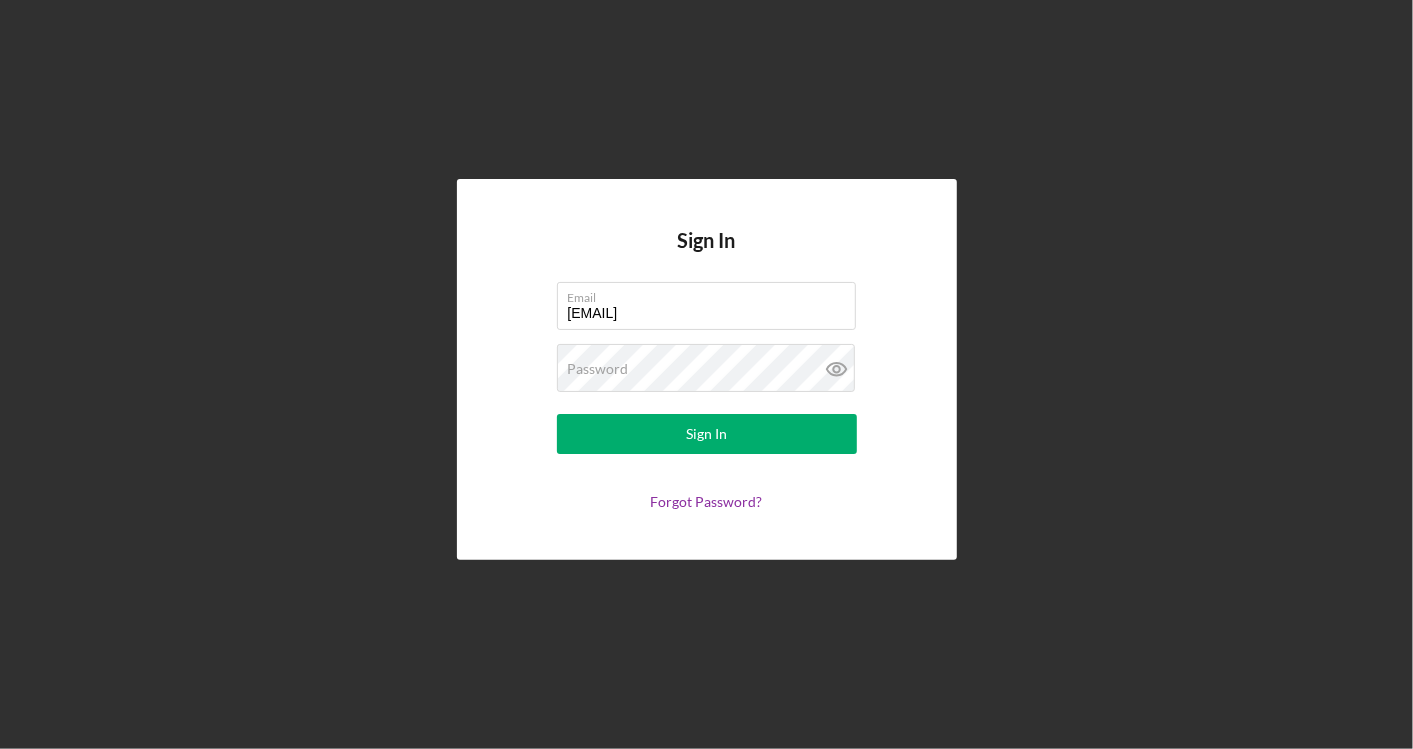 click on "Sign In" at bounding box center (707, 434) 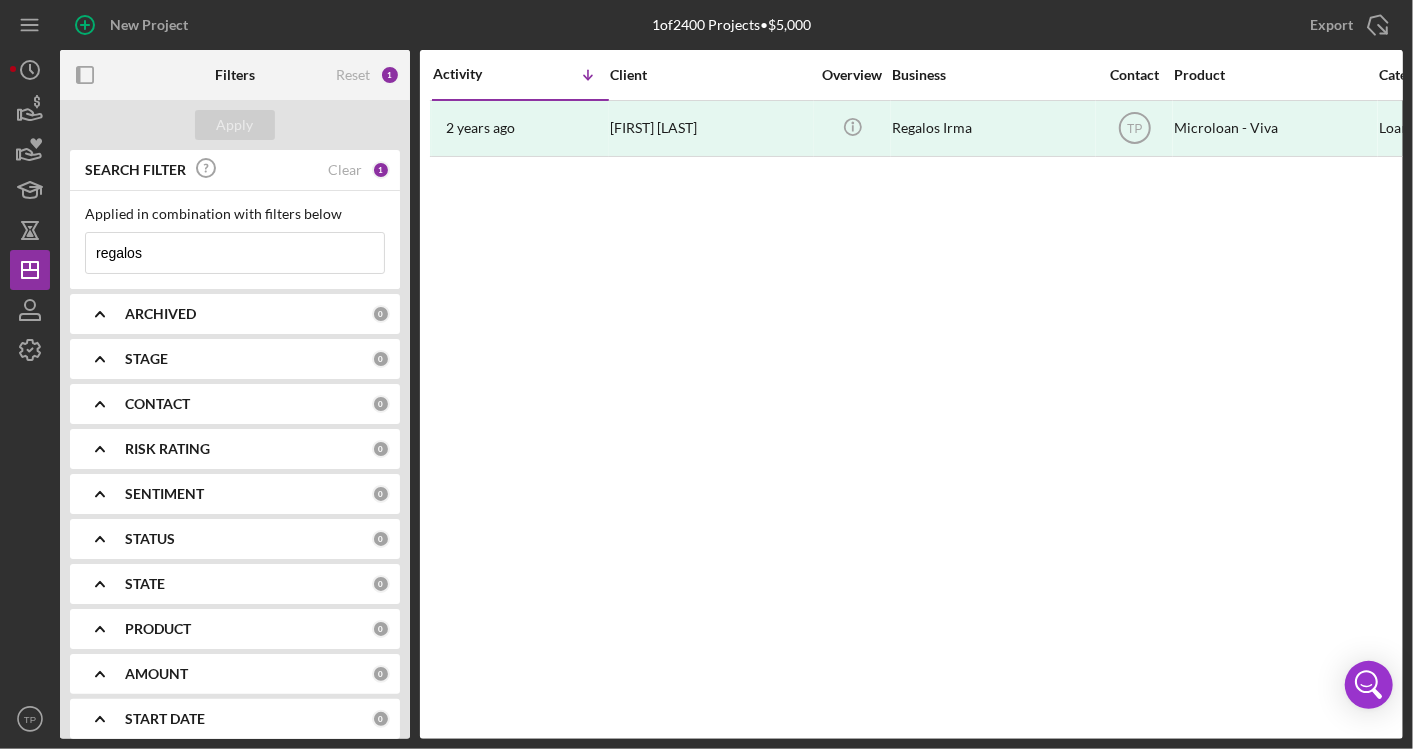 click on "regalos" at bounding box center (235, 253) 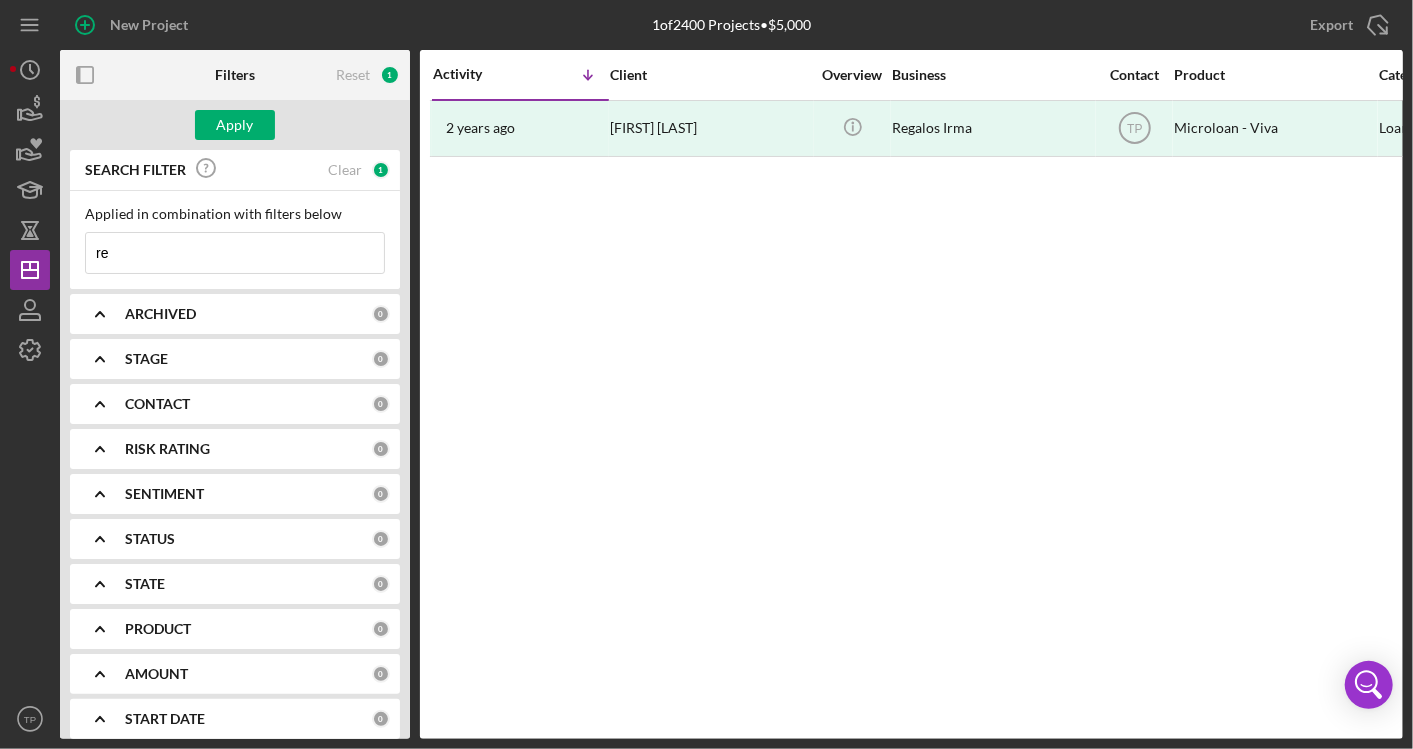 type on "r" 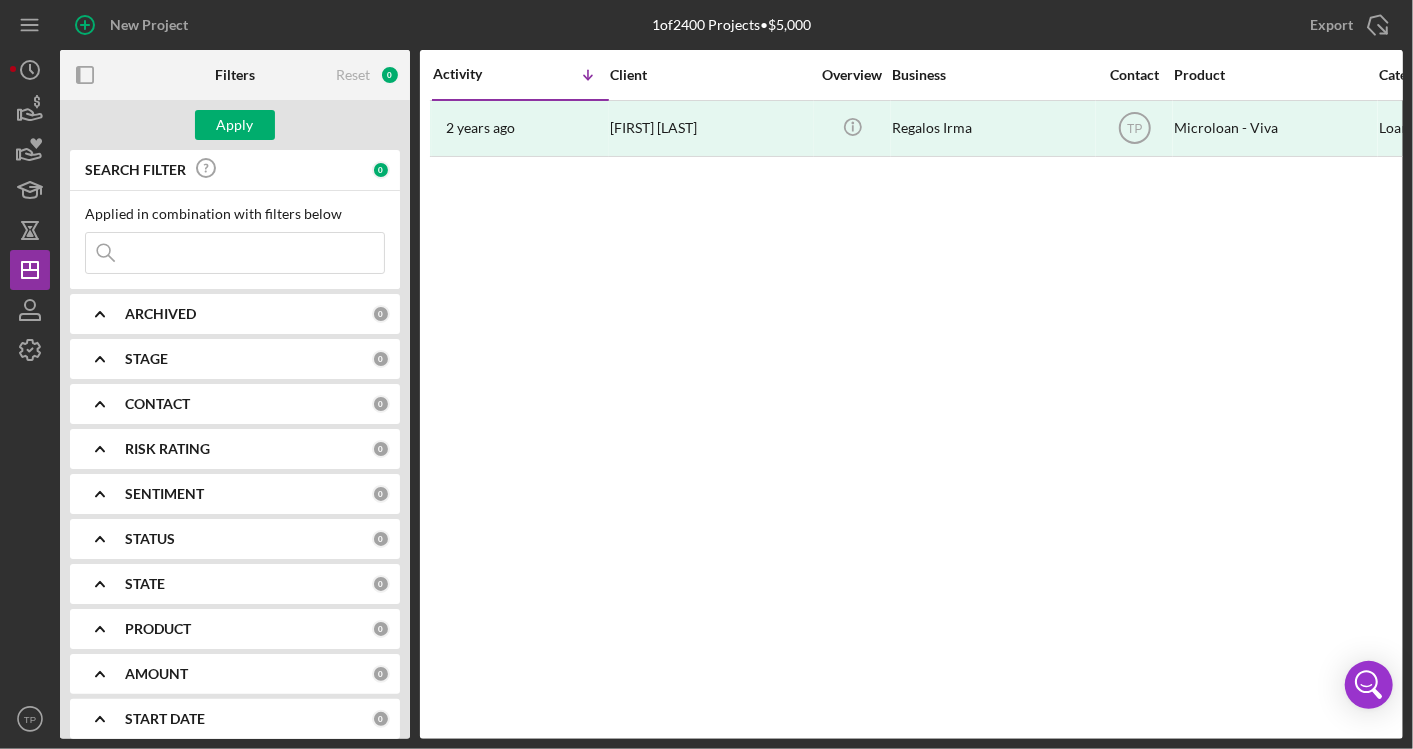 click at bounding box center [235, 253] 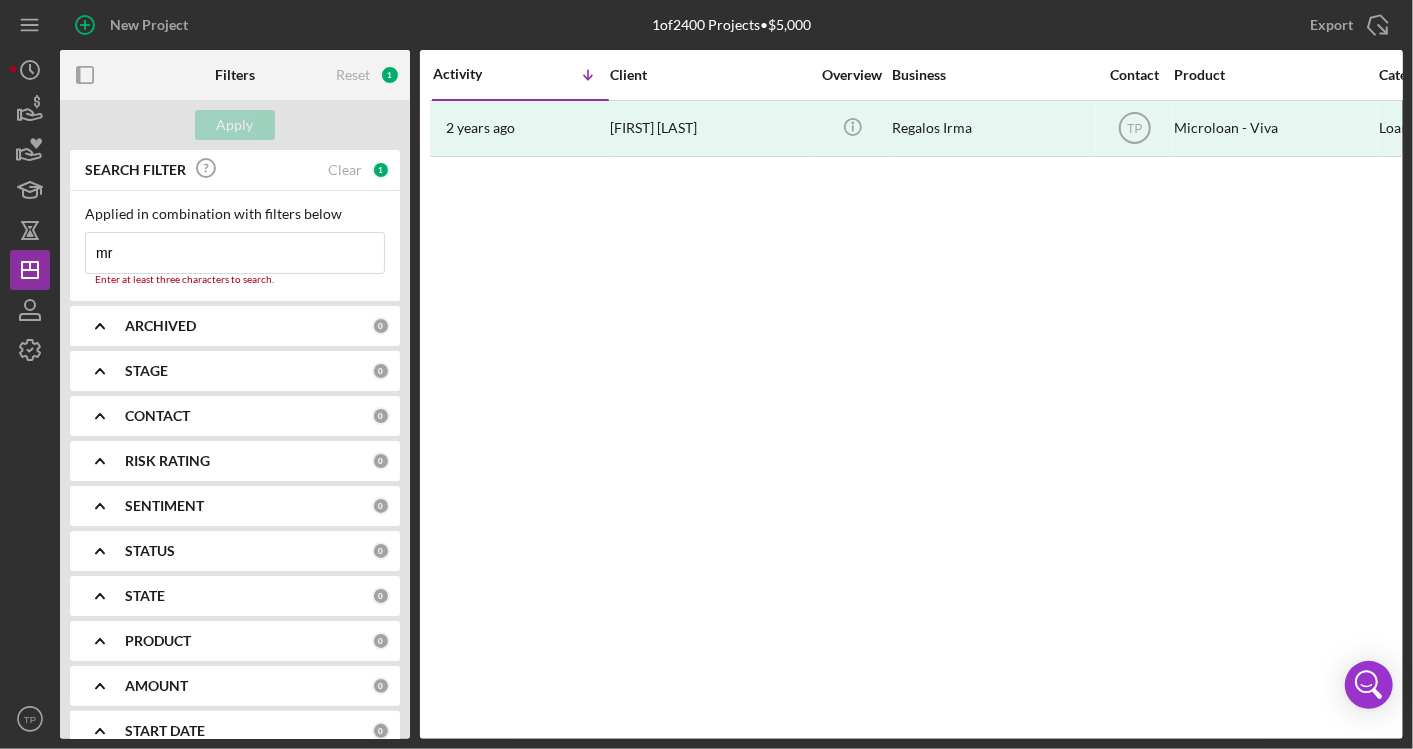 type on "mrg" 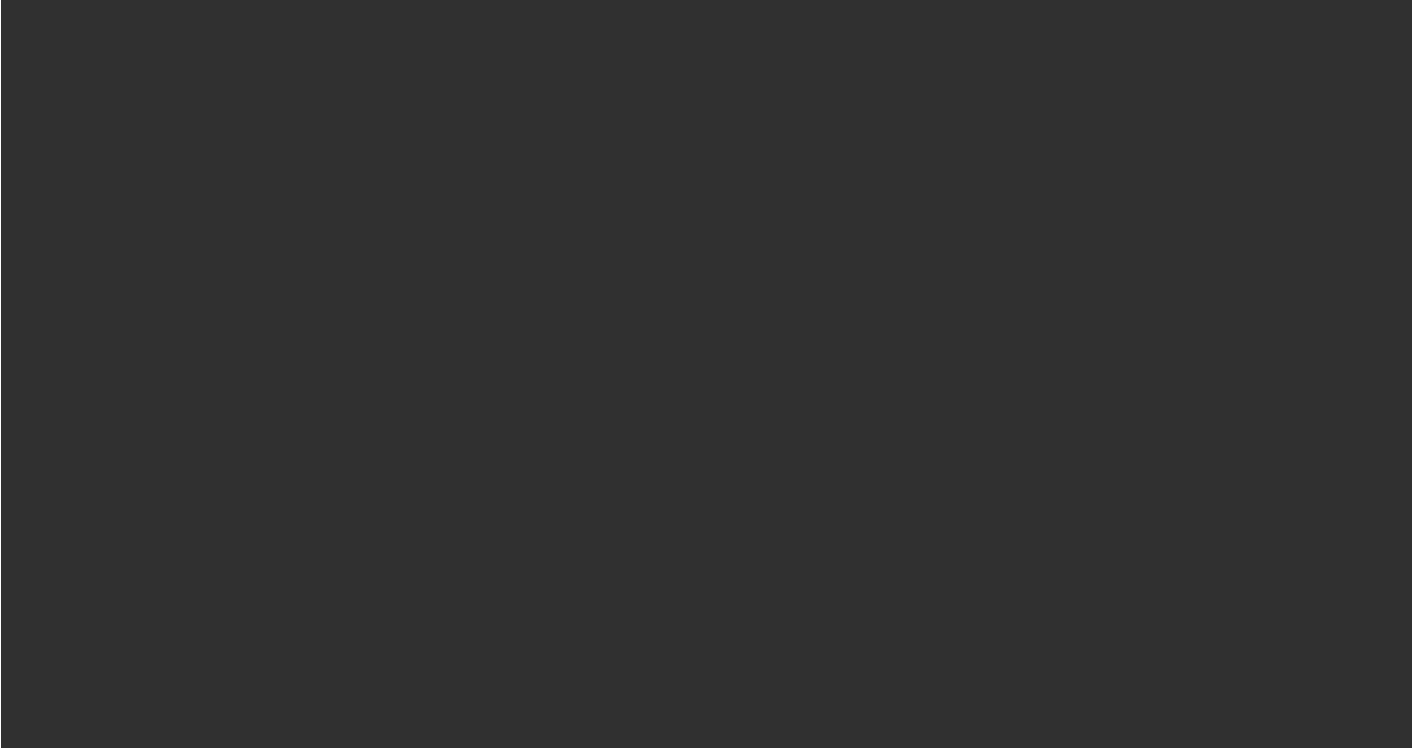 scroll, scrollTop: 0, scrollLeft: 0, axis: both 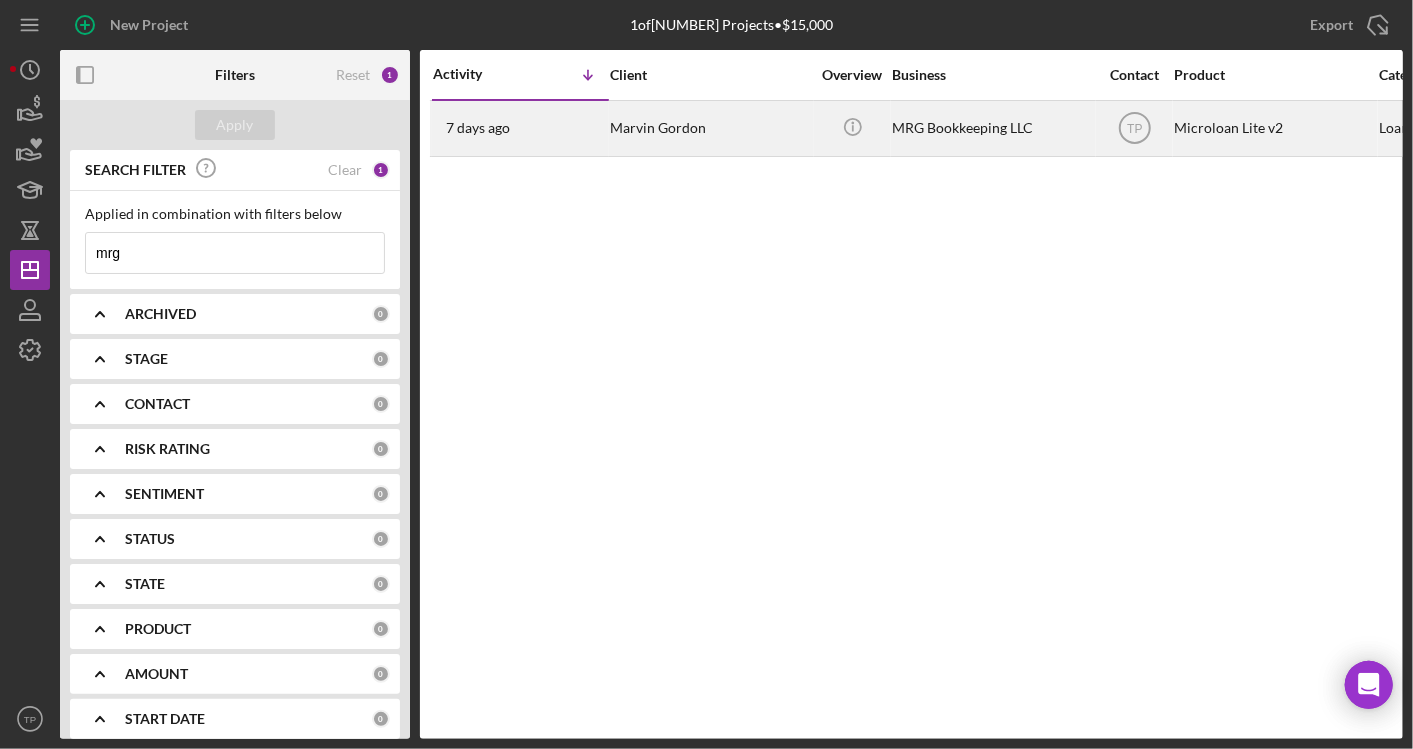 click on "Marvin Gordon" at bounding box center [710, 128] 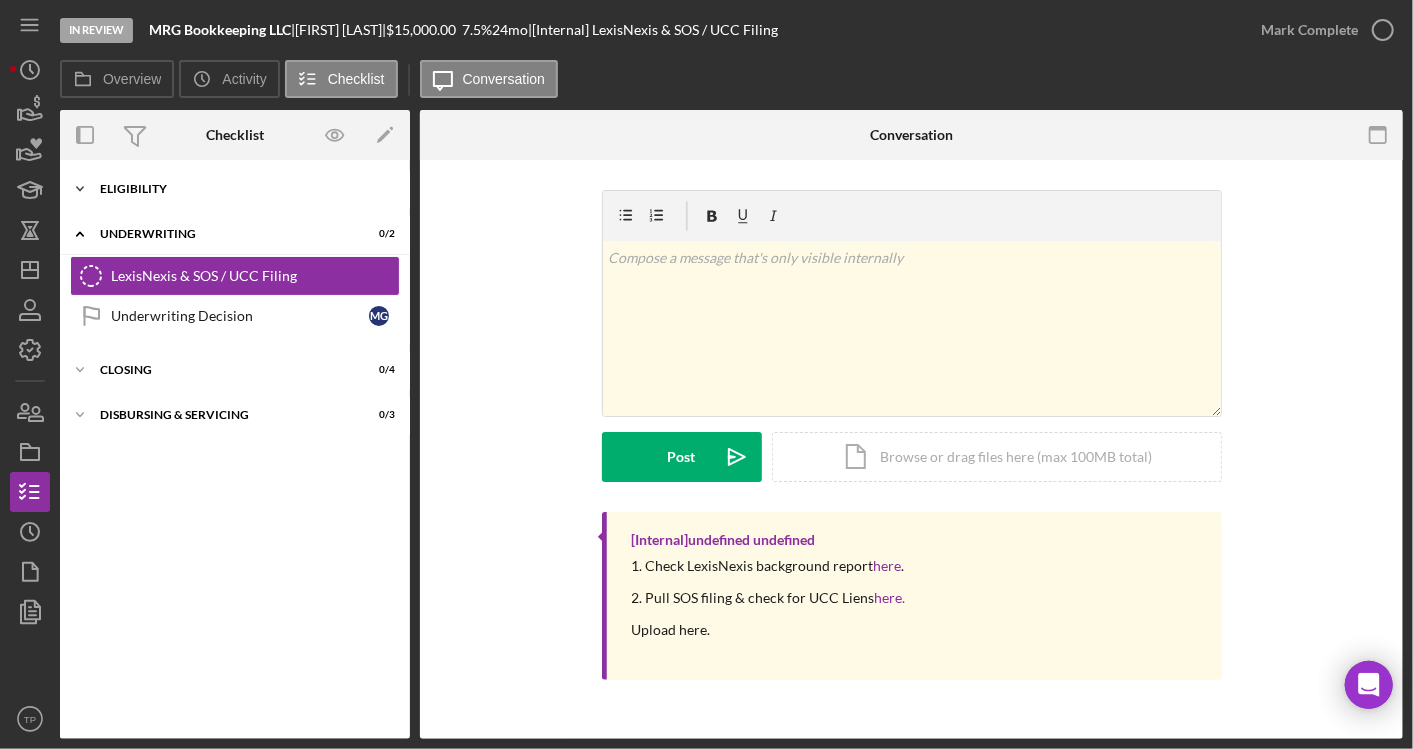 click on "Icon/Expander Eligibility 6 / 6" at bounding box center (235, 189) 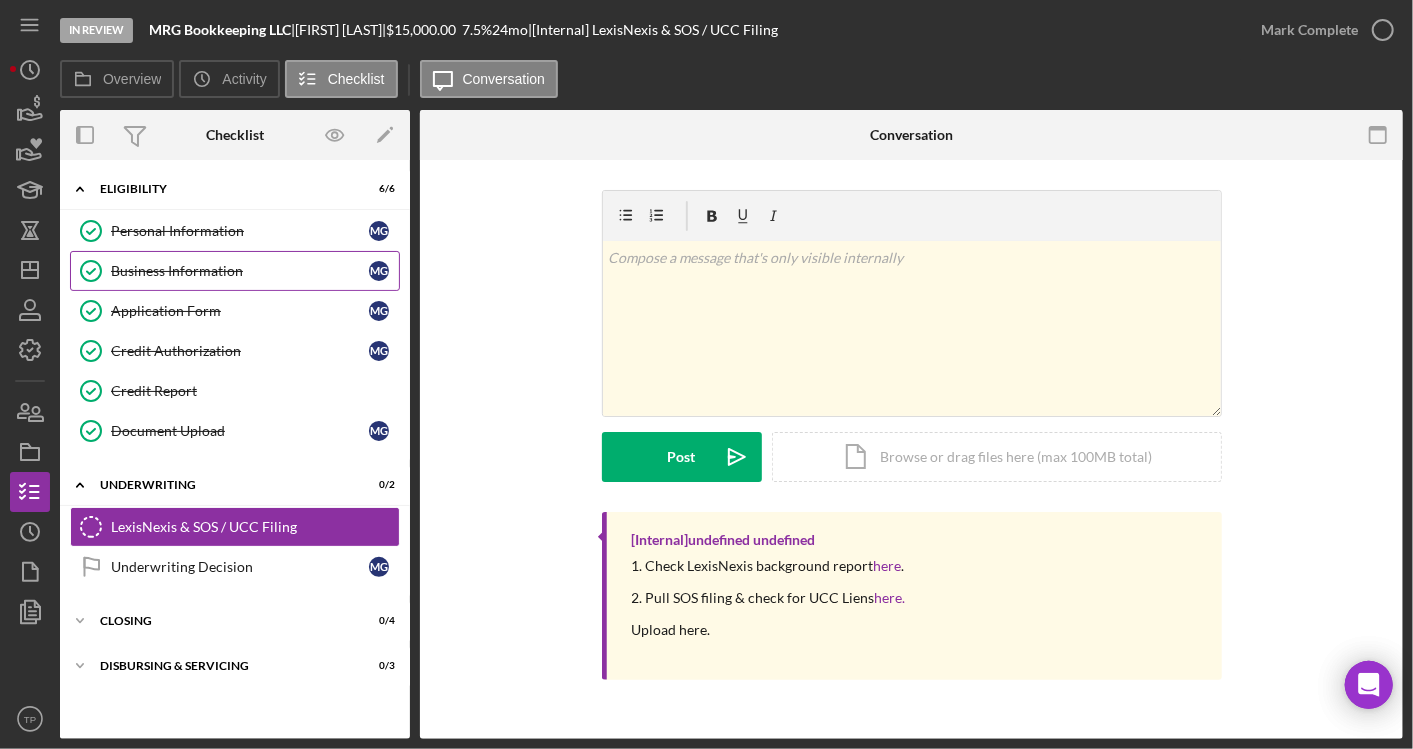 click on "Business Information" at bounding box center (240, 271) 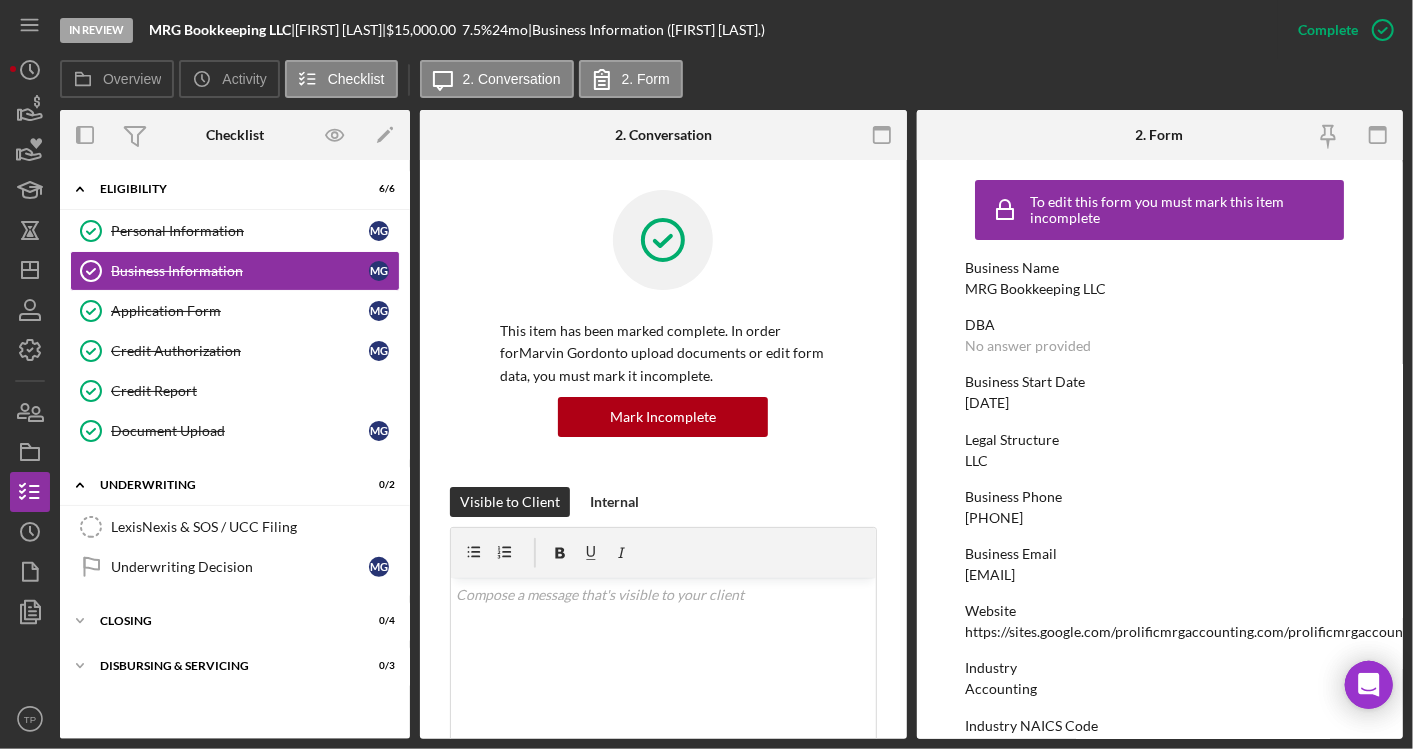 click on "Business Email [EMAIL]" at bounding box center (1159, 564) 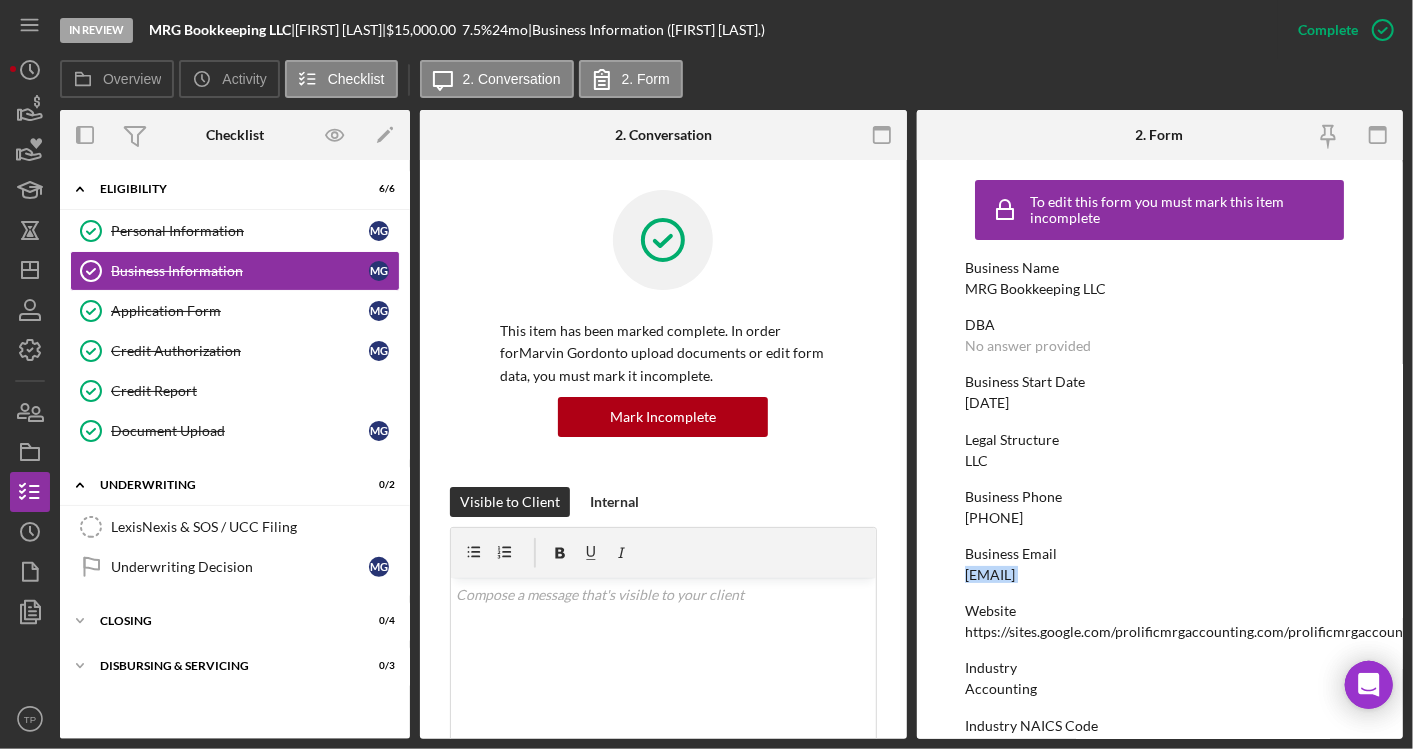 click on "[EMAIL]" at bounding box center [990, 575] 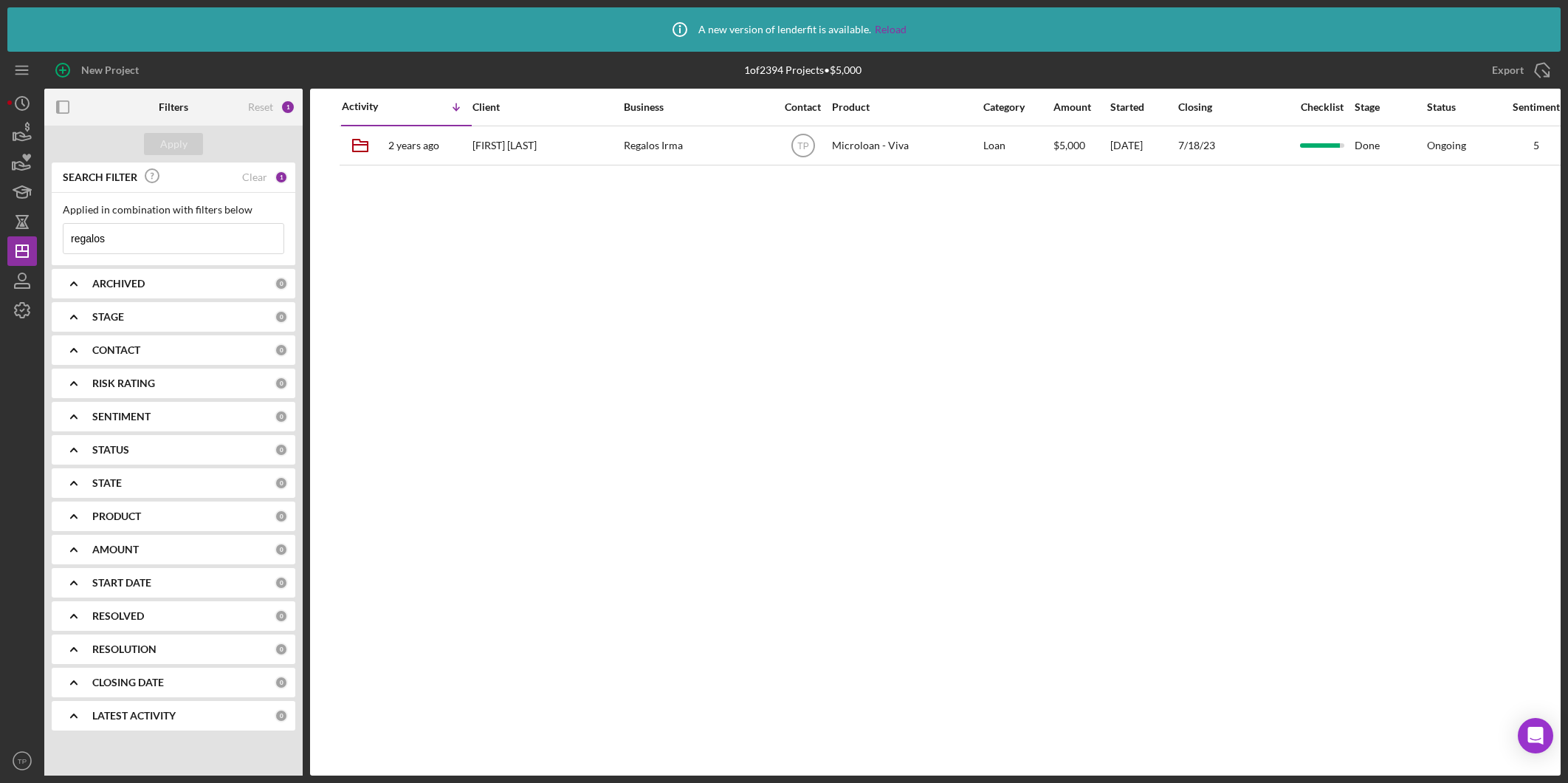scroll, scrollTop: 0, scrollLeft: 0, axis: both 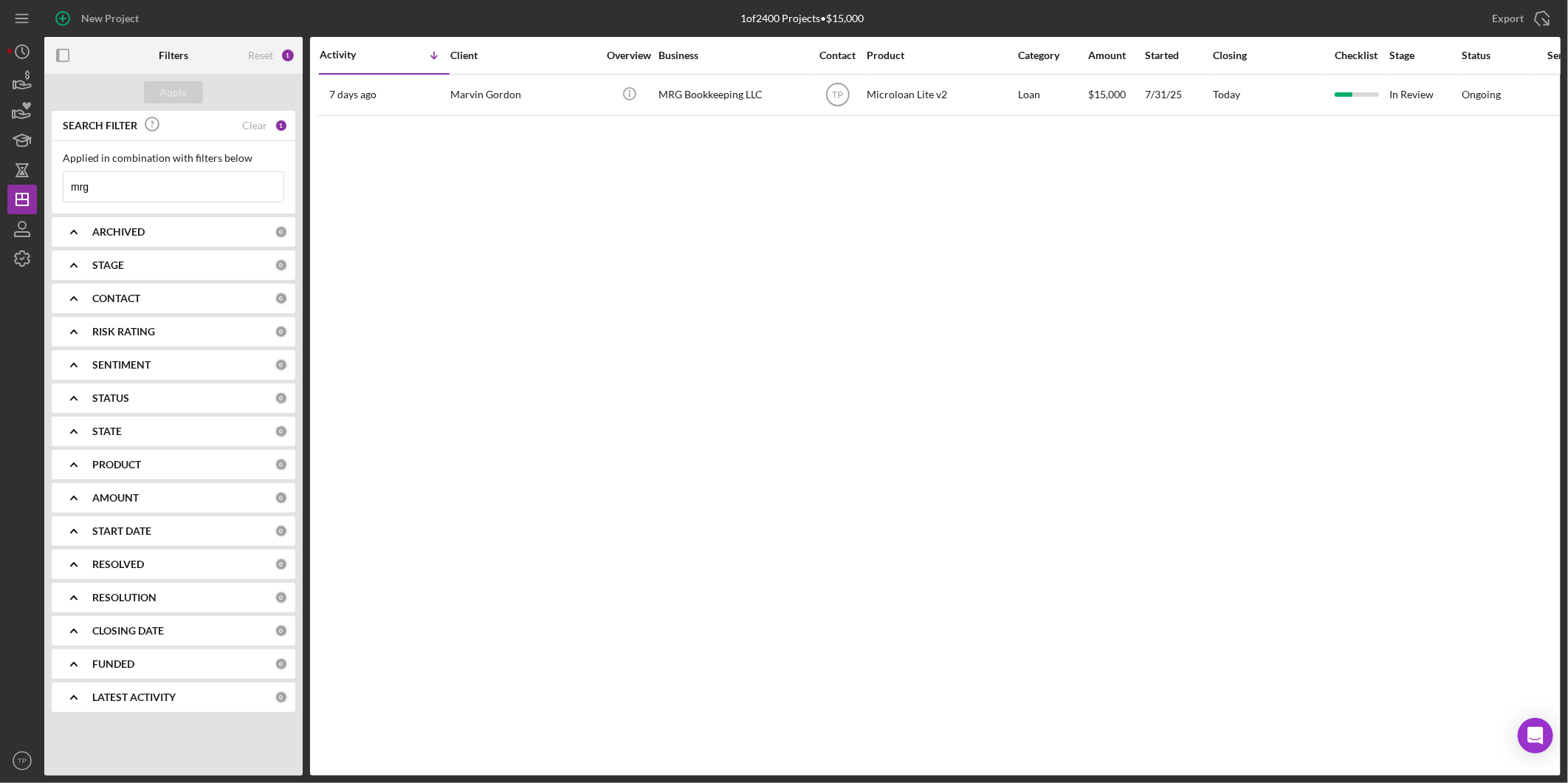 click on "mrg" at bounding box center [173, 187] 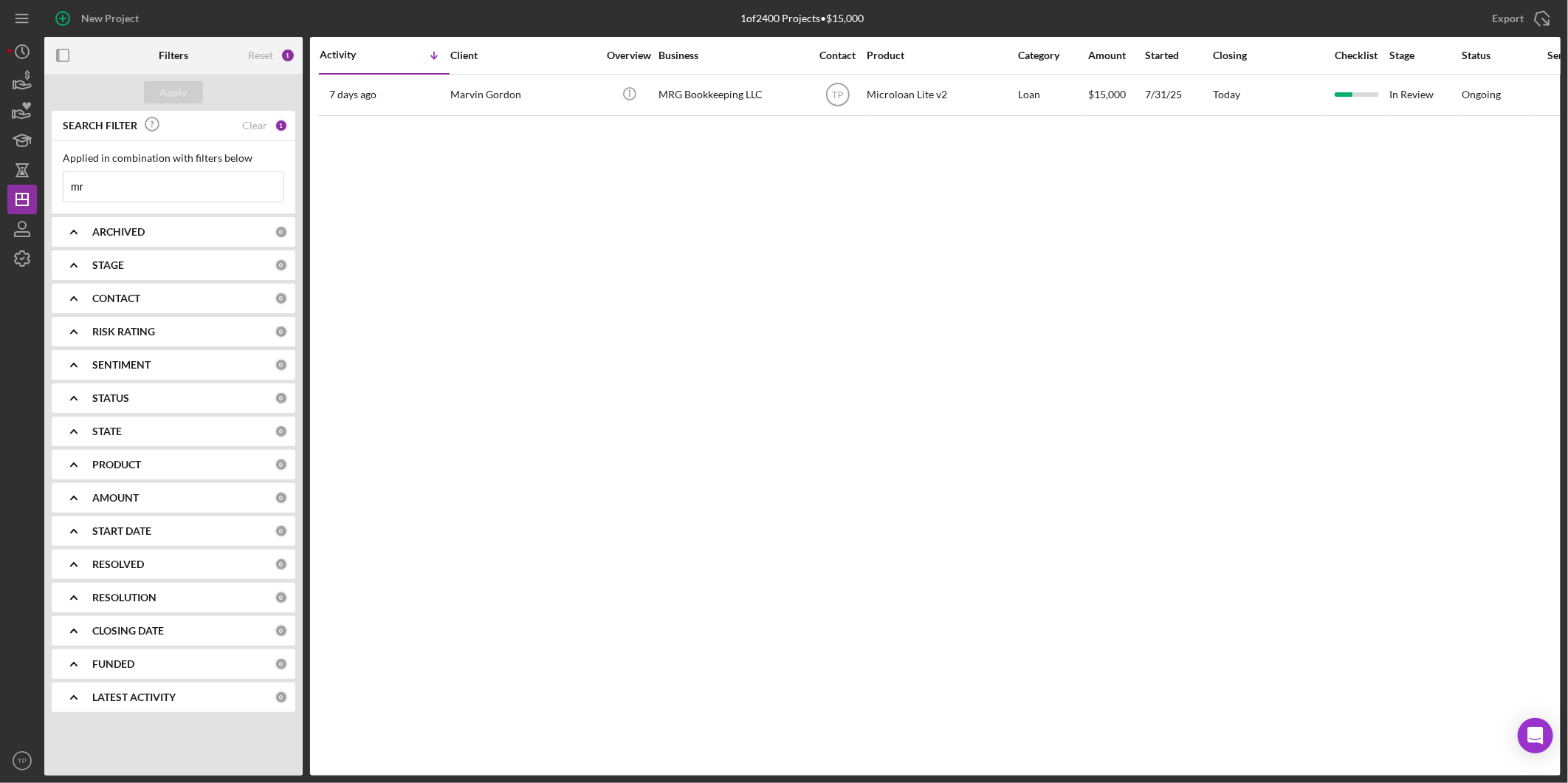 type on "m" 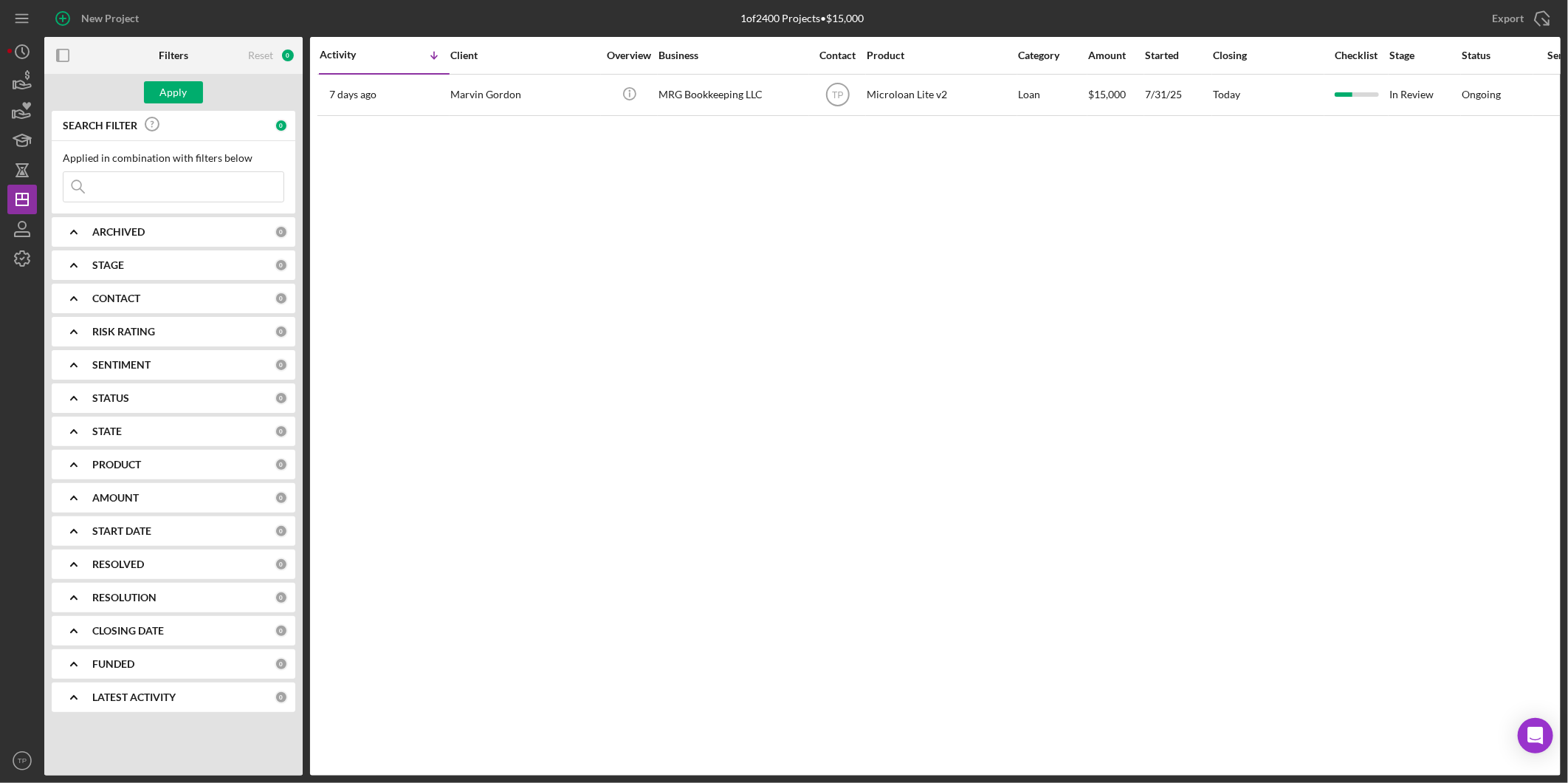 click at bounding box center (173, 187) 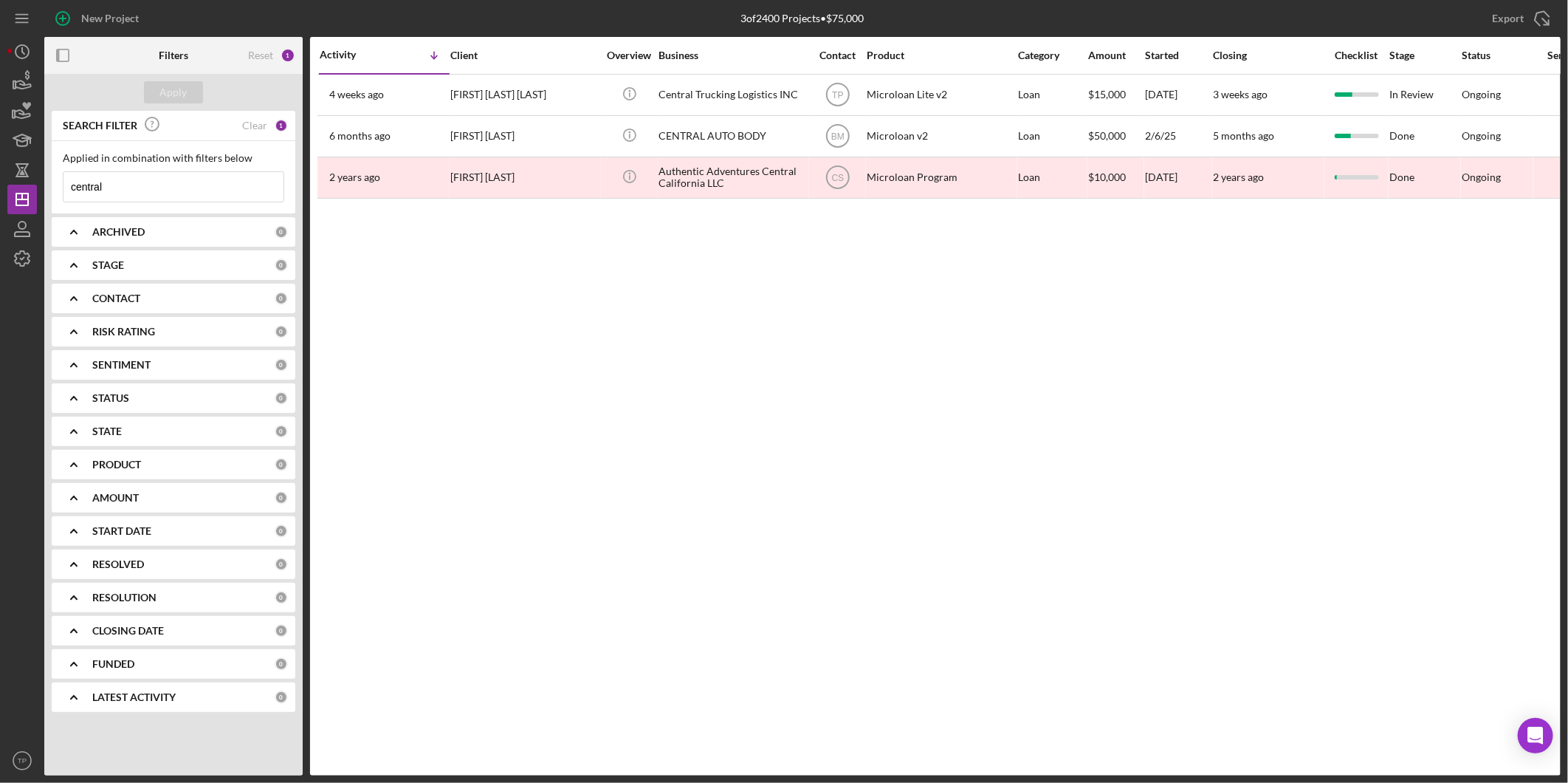 type on "central" 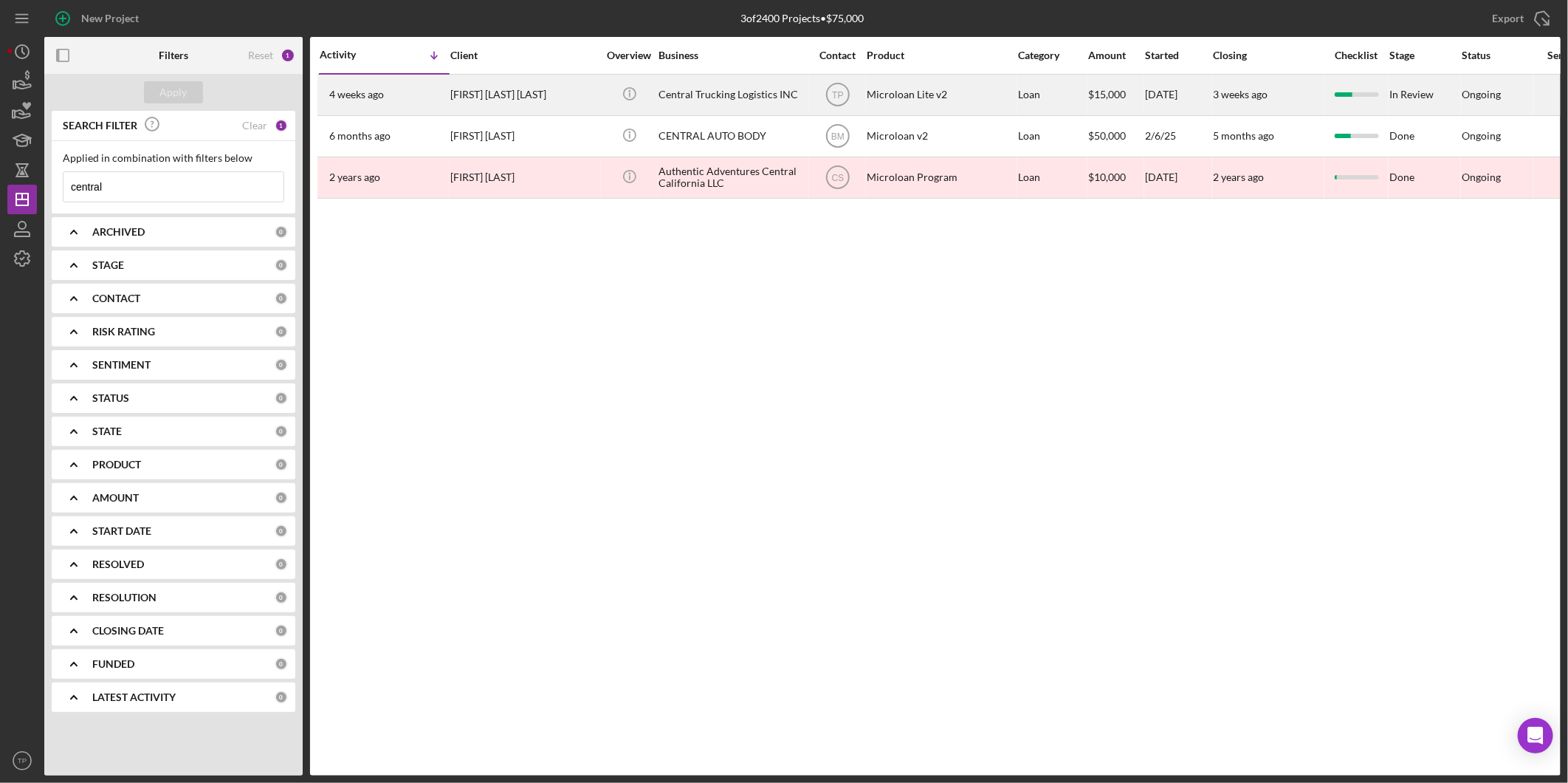 click on "Central Trucking Logistics INC" at bounding box center [732, 95] 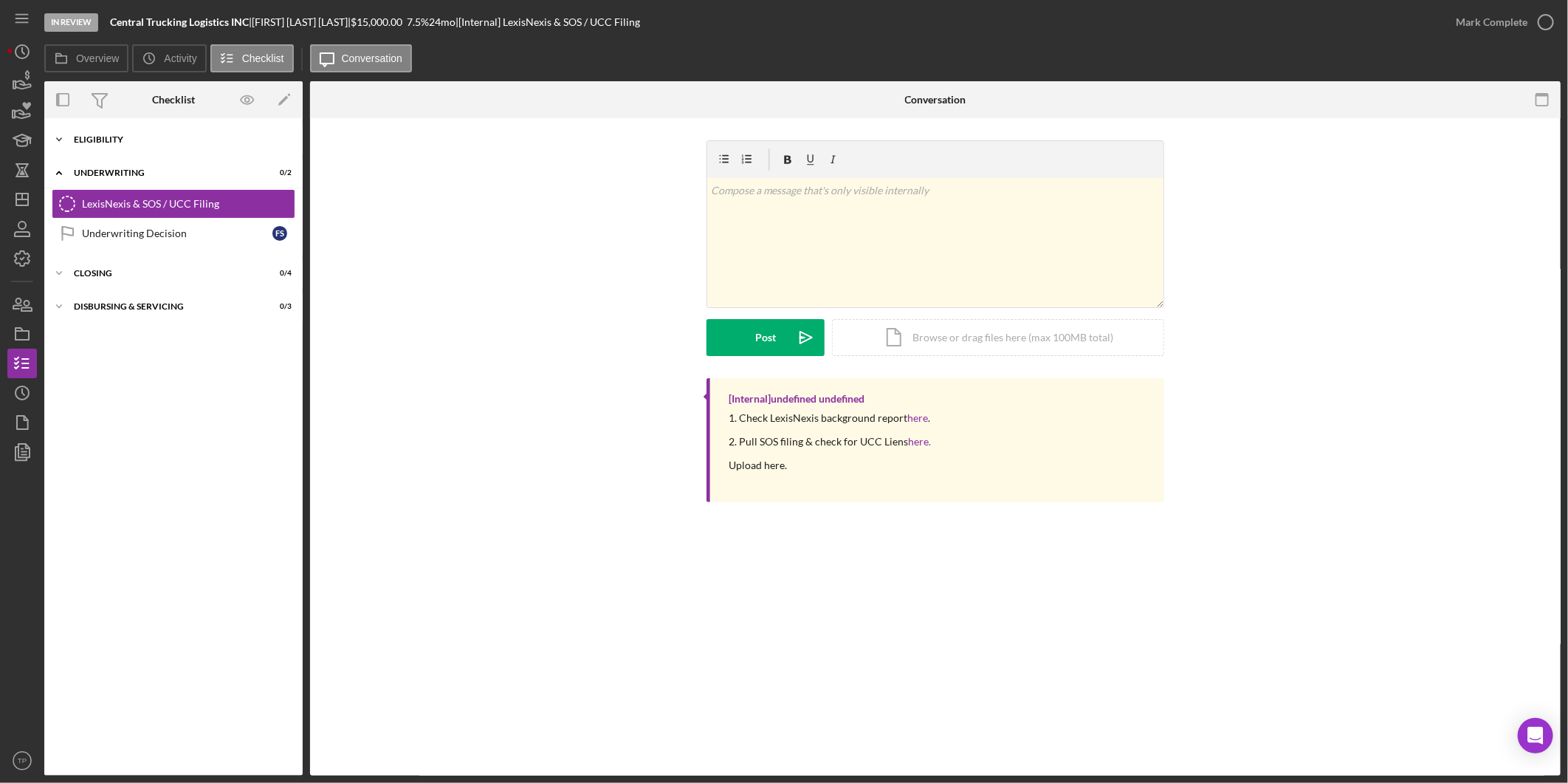 click on "Icon/Expander Eligibility 6 / 6" at bounding box center [173, 140] 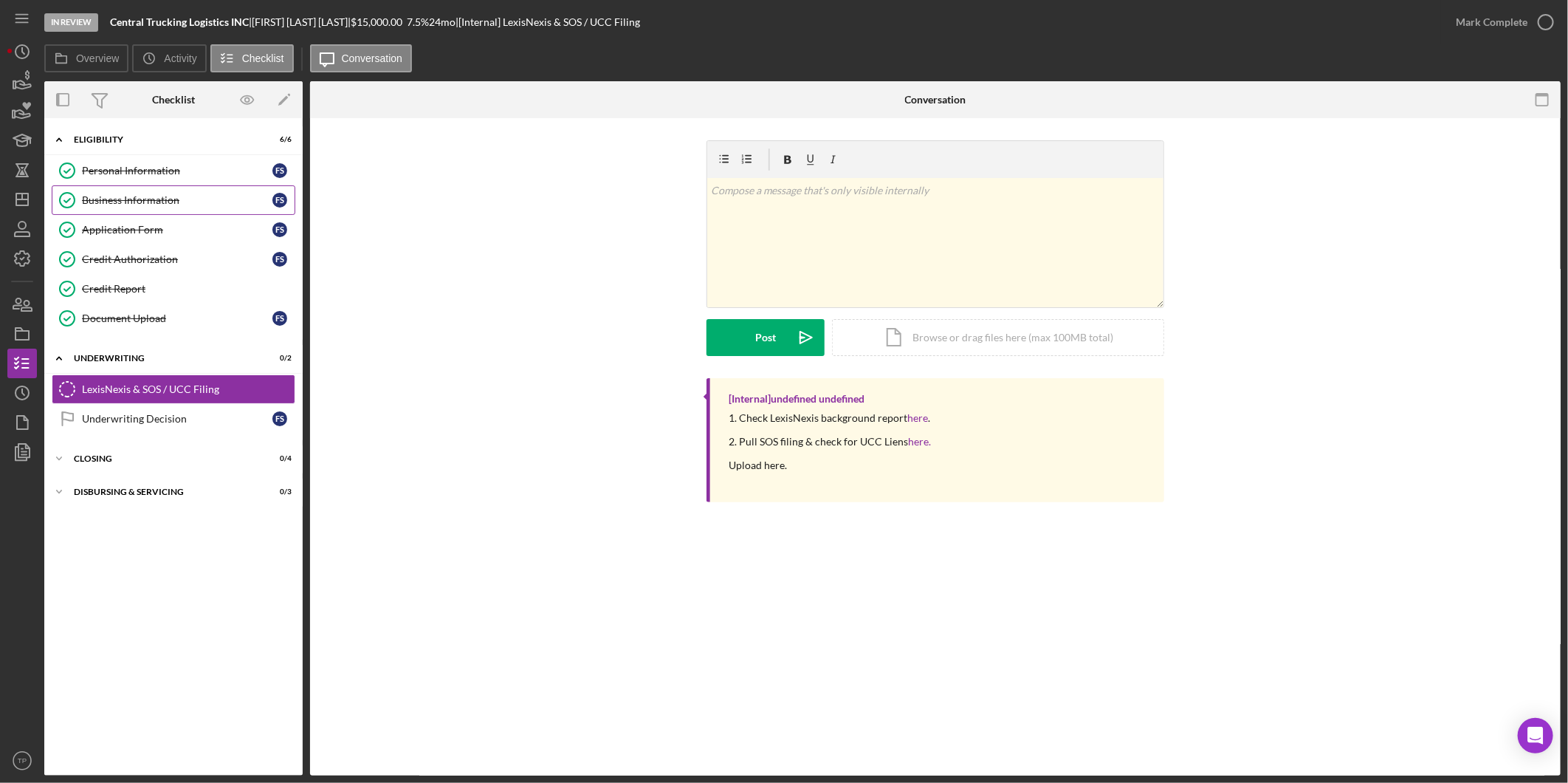 click on "Business Information Business Information F S" at bounding box center [173, 200] 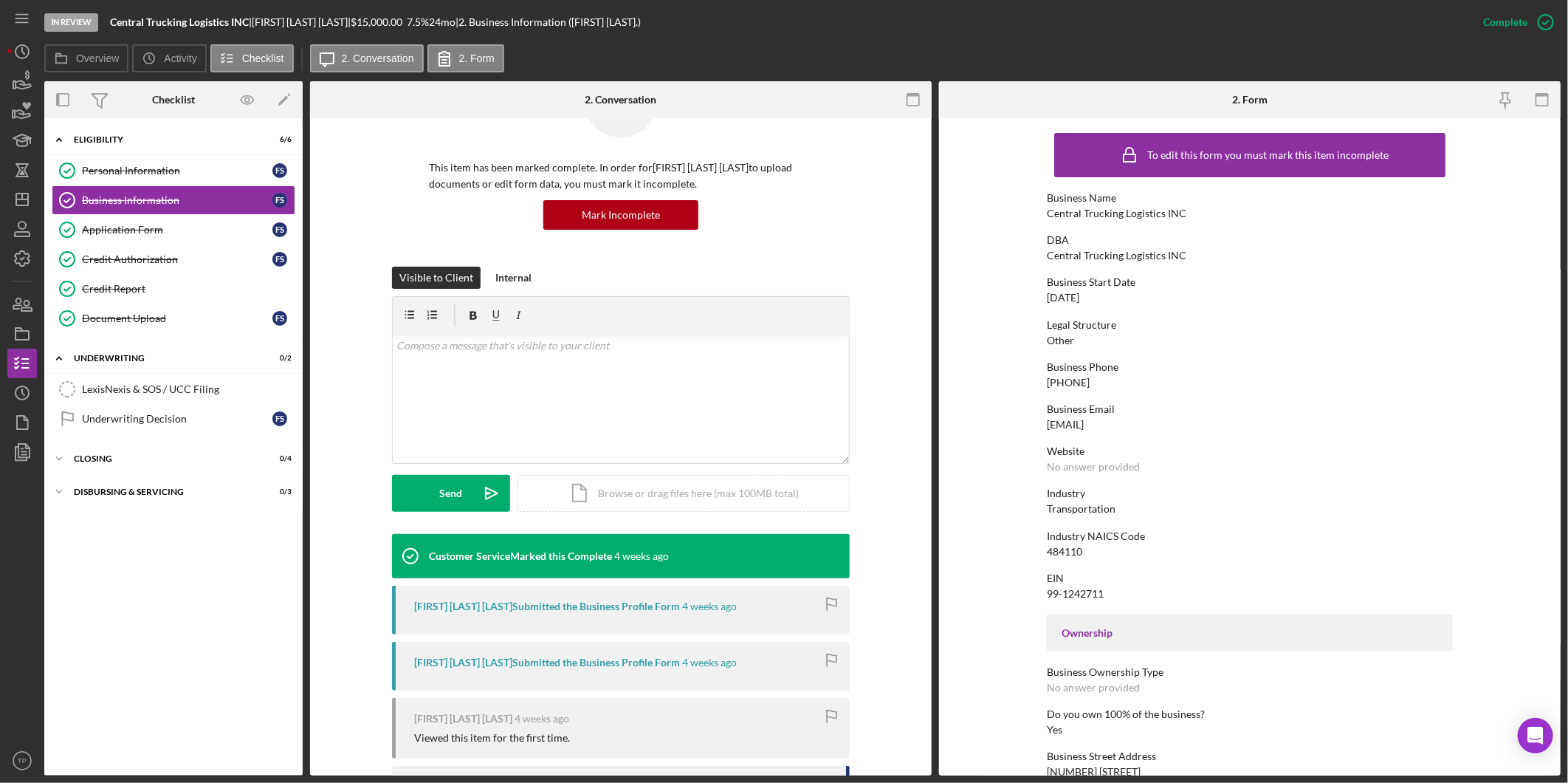 scroll, scrollTop: 161, scrollLeft: 0, axis: vertical 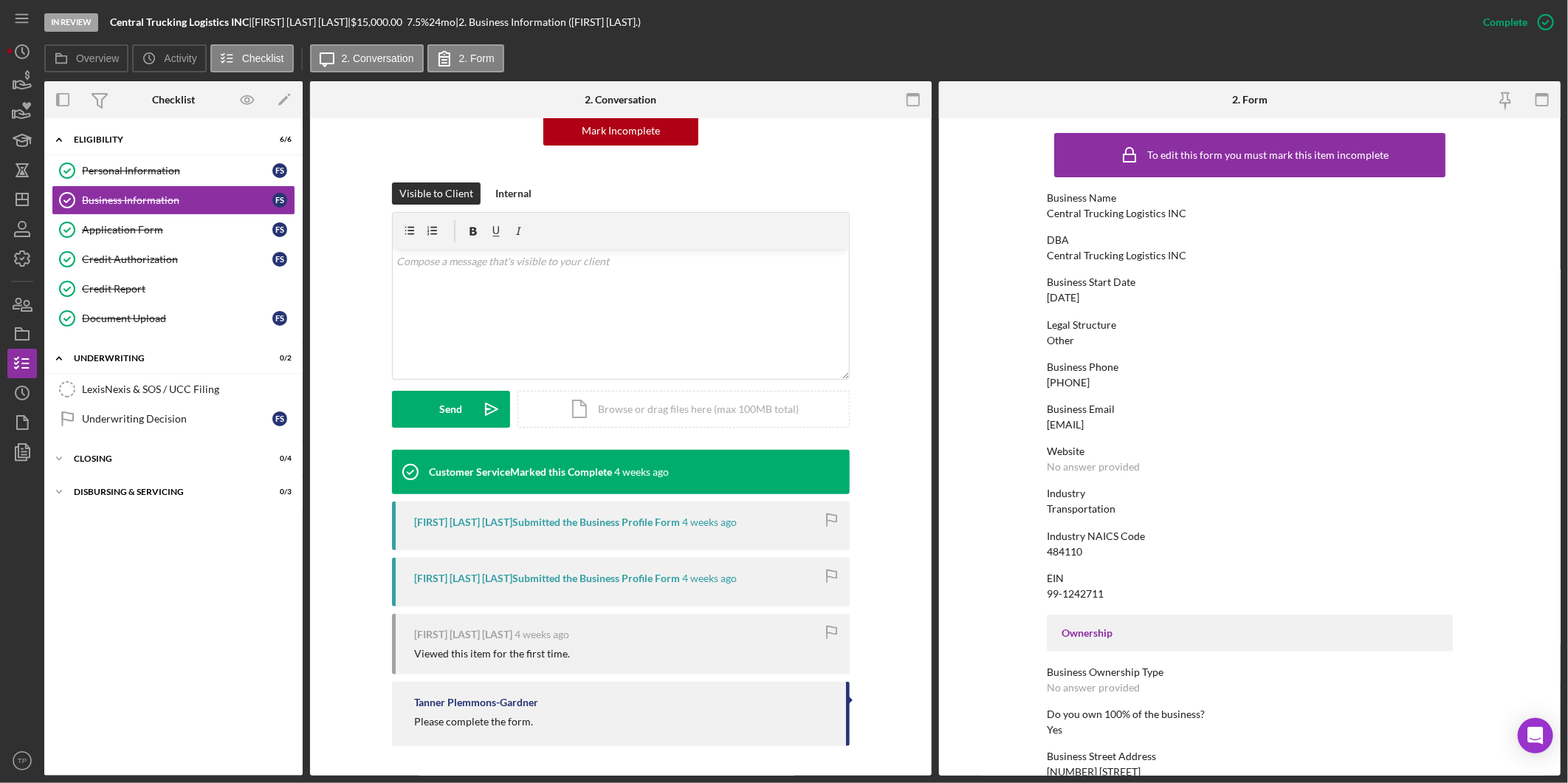 click on "ctl.transportation6@gmail.com" at bounding box center (1065, 425) 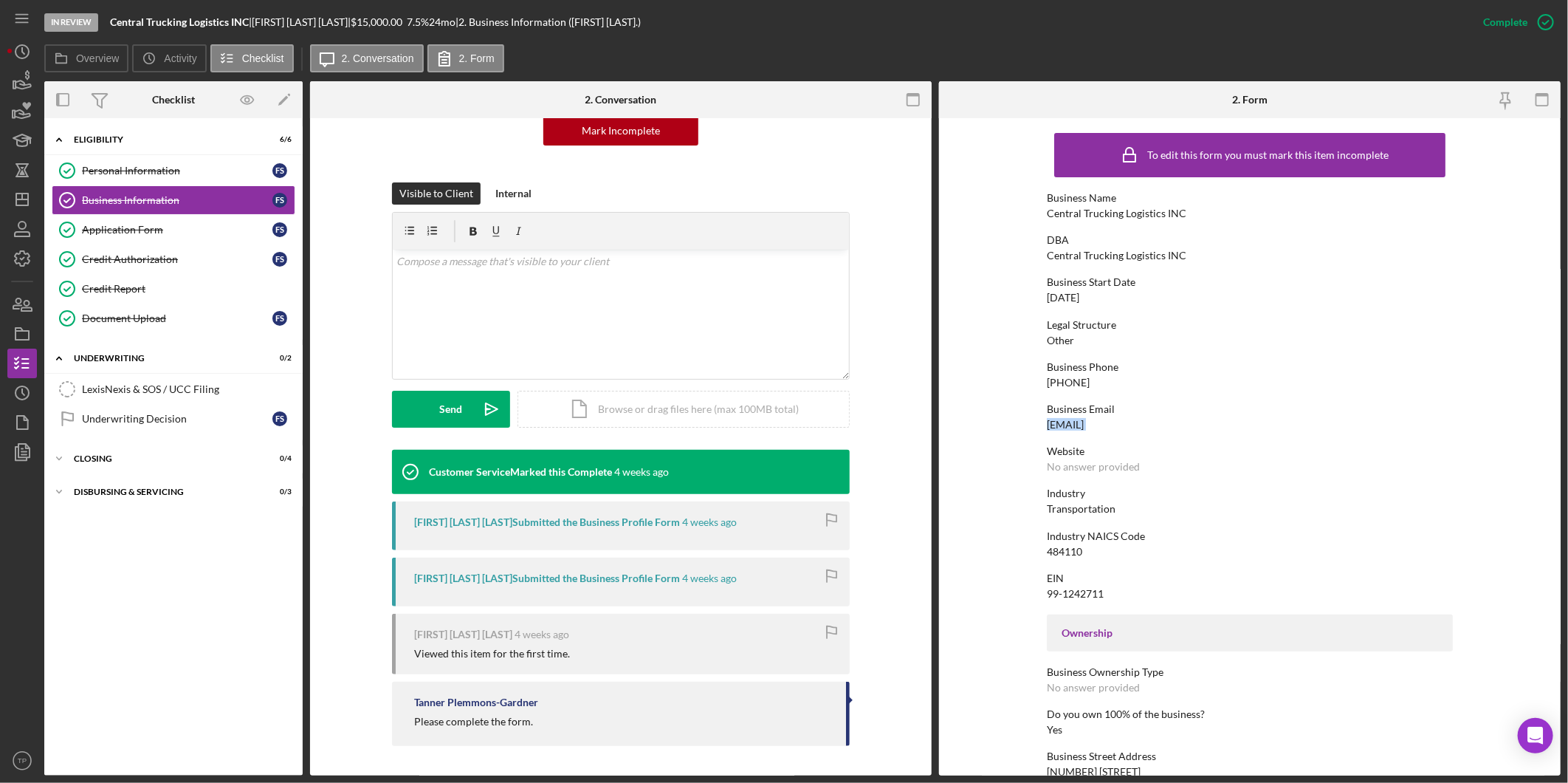 click on "ctl.transportation6@gmail.com" at bounding box center (1065, 425) 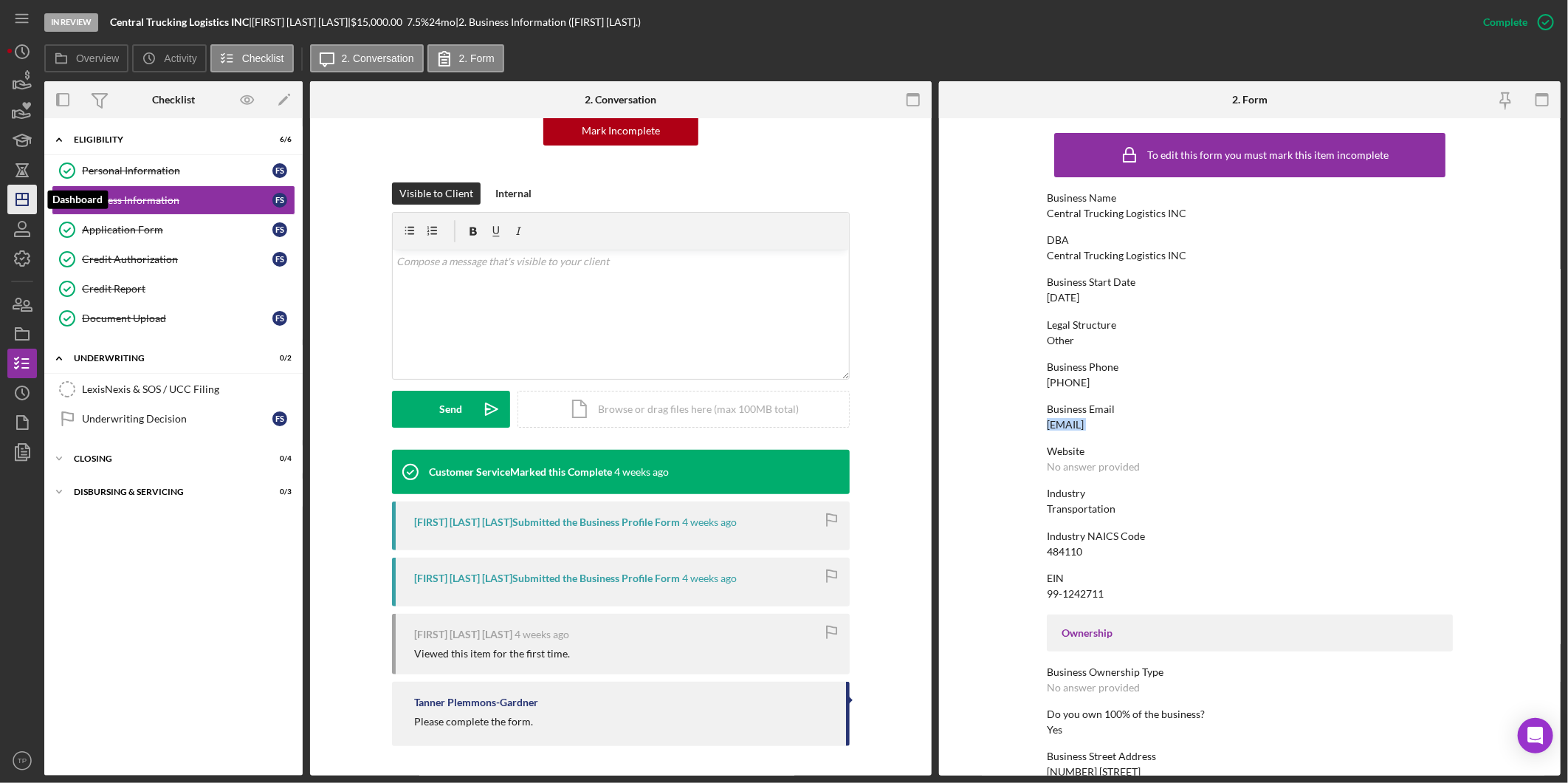 click on "Icon/Dashboard" 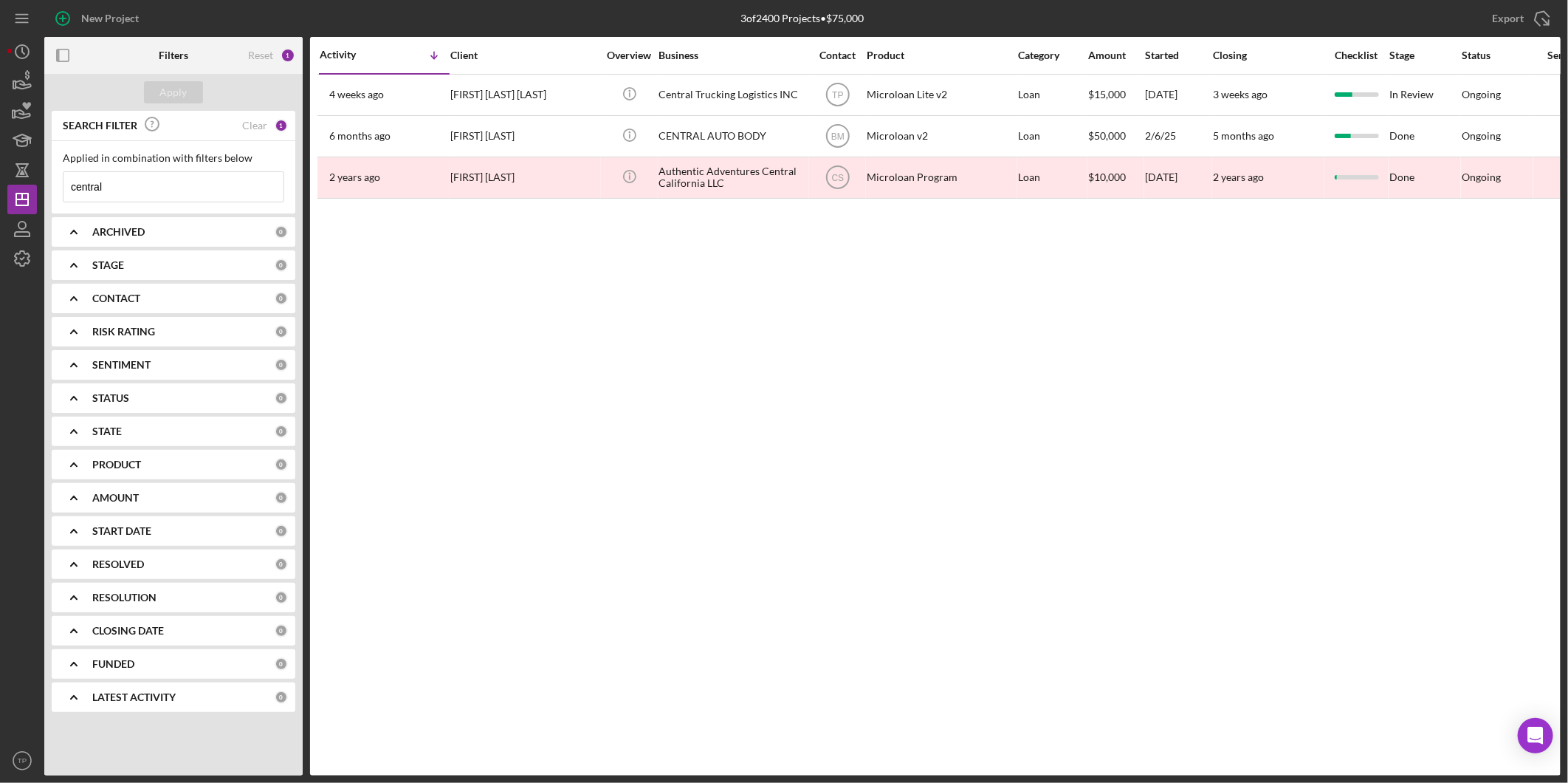 click on "central" at bounding box center (173, 187) 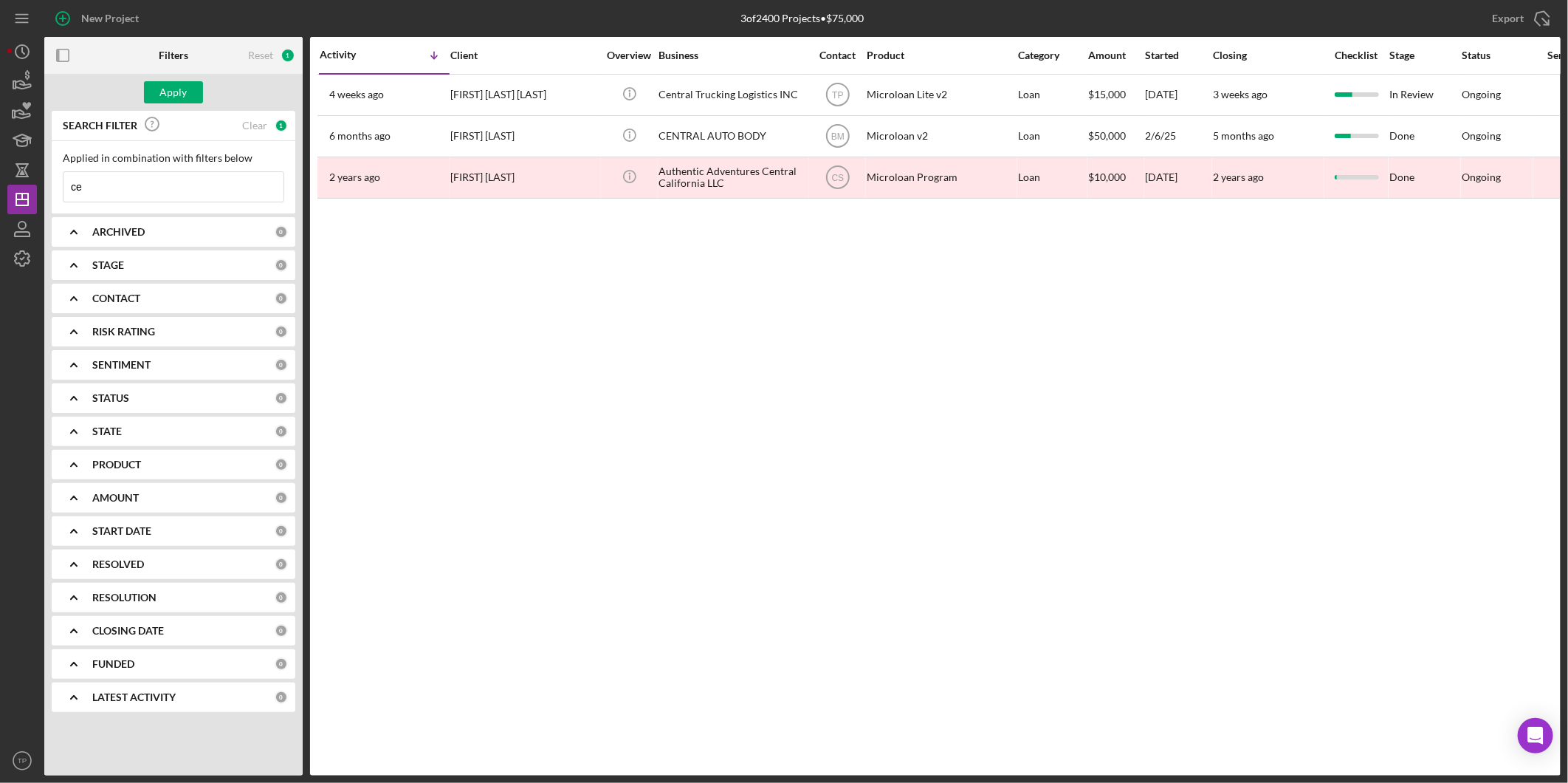 type on "c" 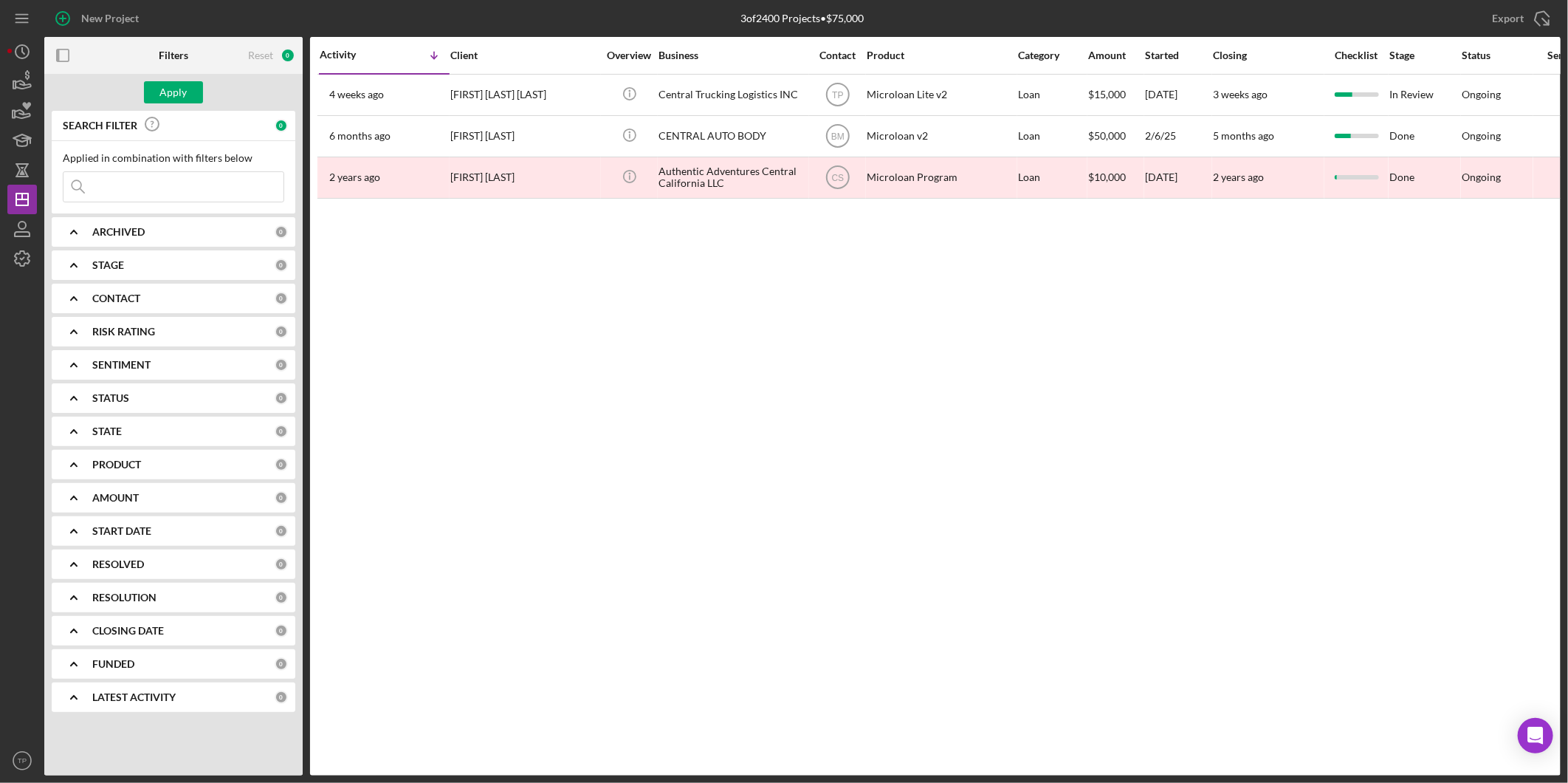 type 